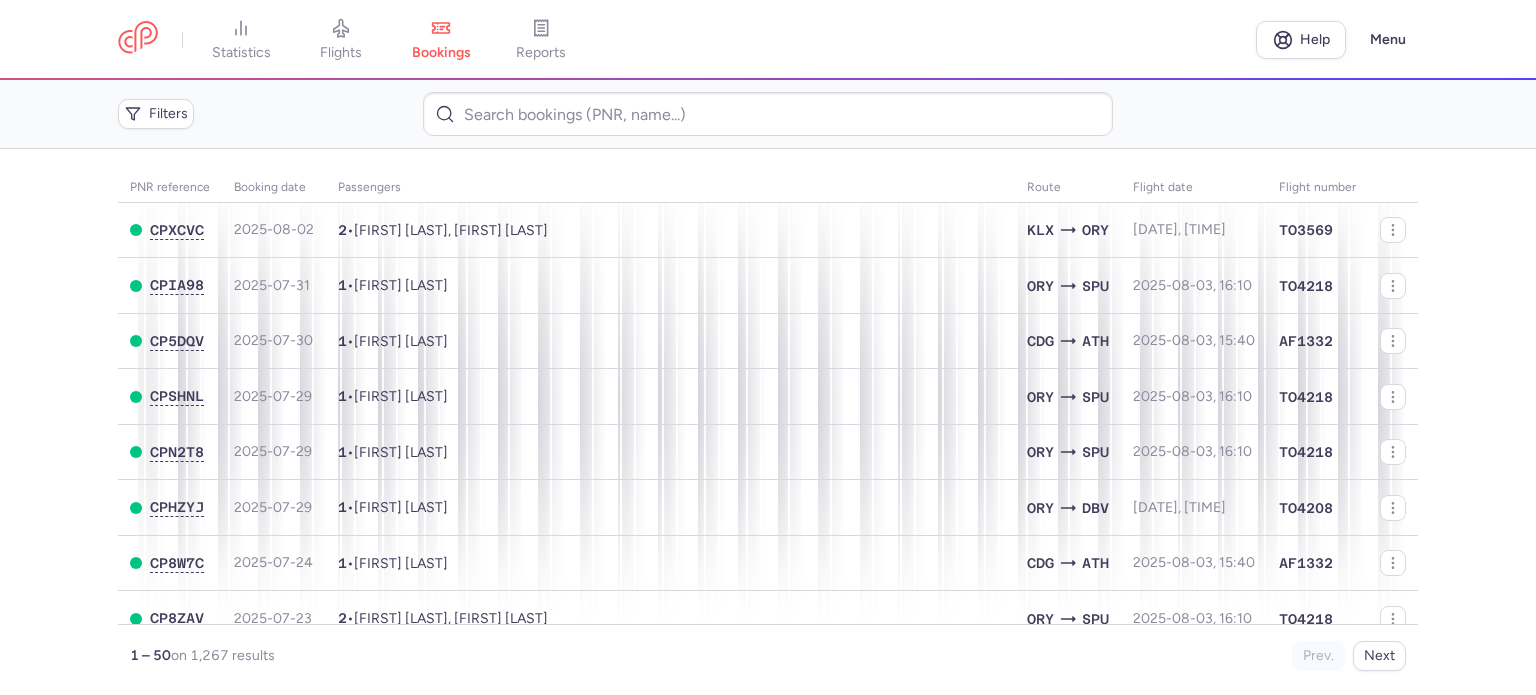 scroll, scrollTop: 0, scrollLeft: 0, axis: both 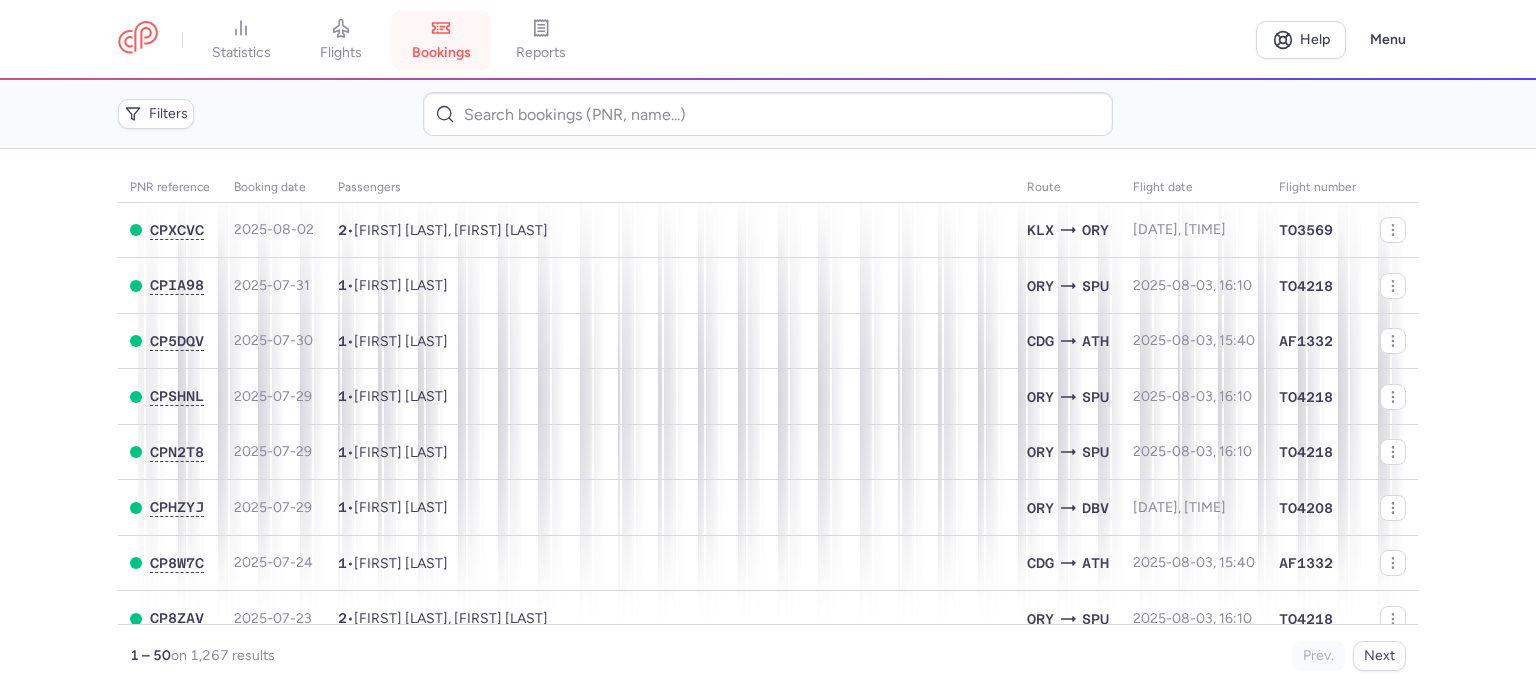click 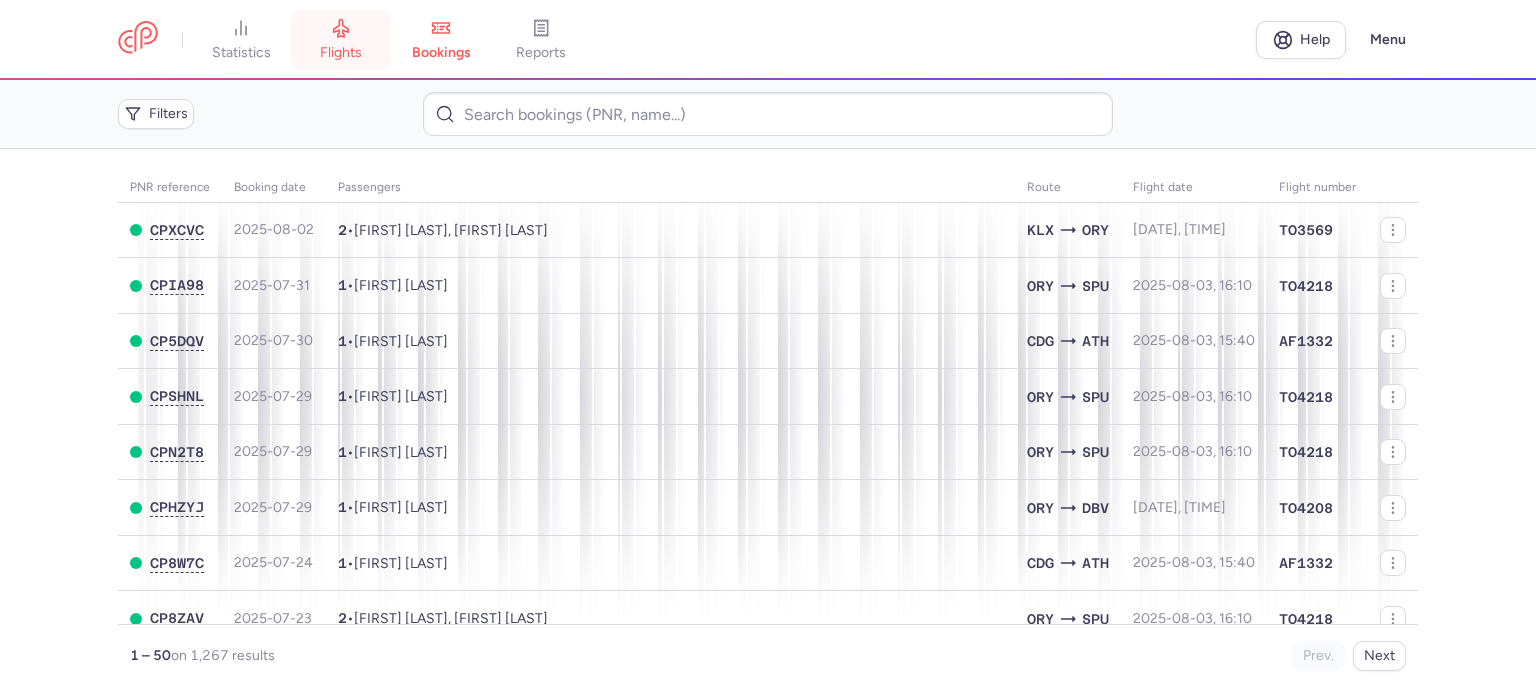 click on "flights" at bounding box center [341, 40] 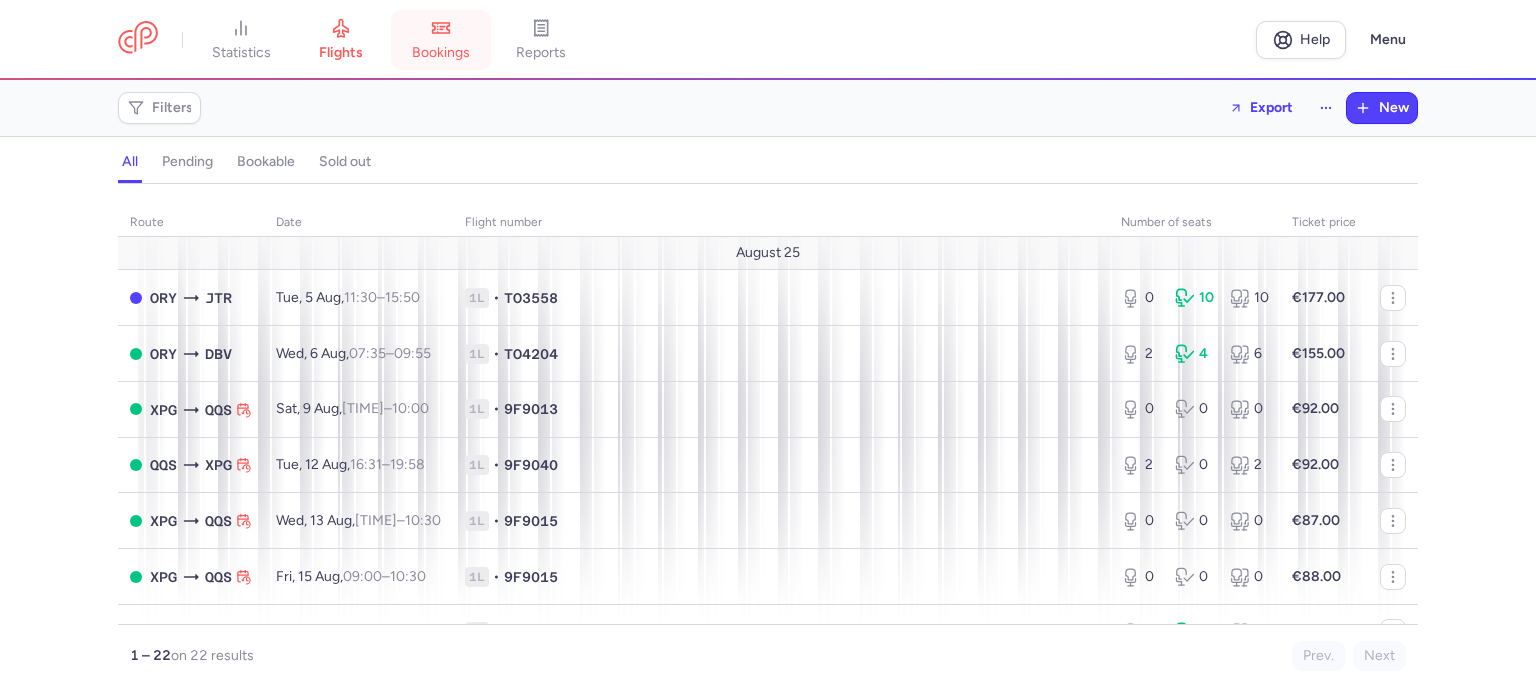 click on "bookings" at bounding box center (441, 53) 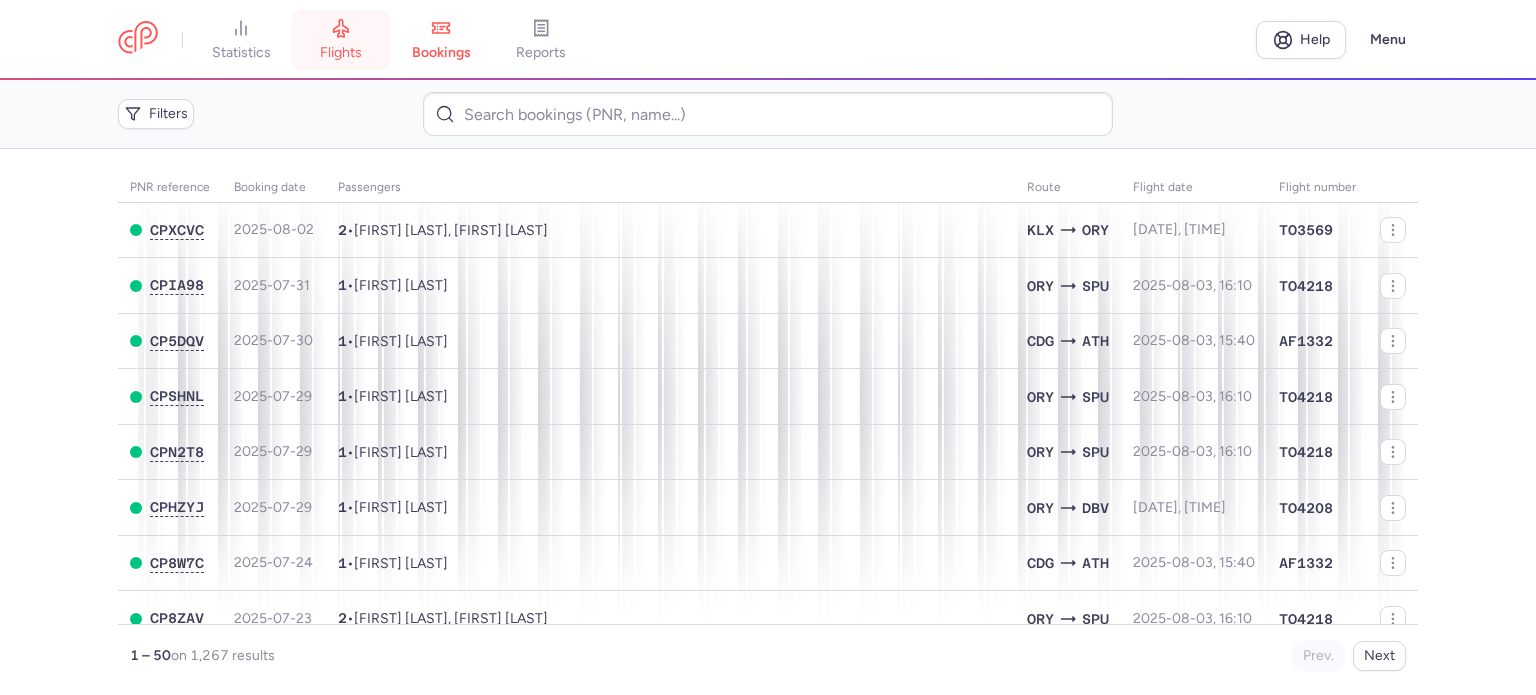 click on "flights" at bounding box center (341, 40) 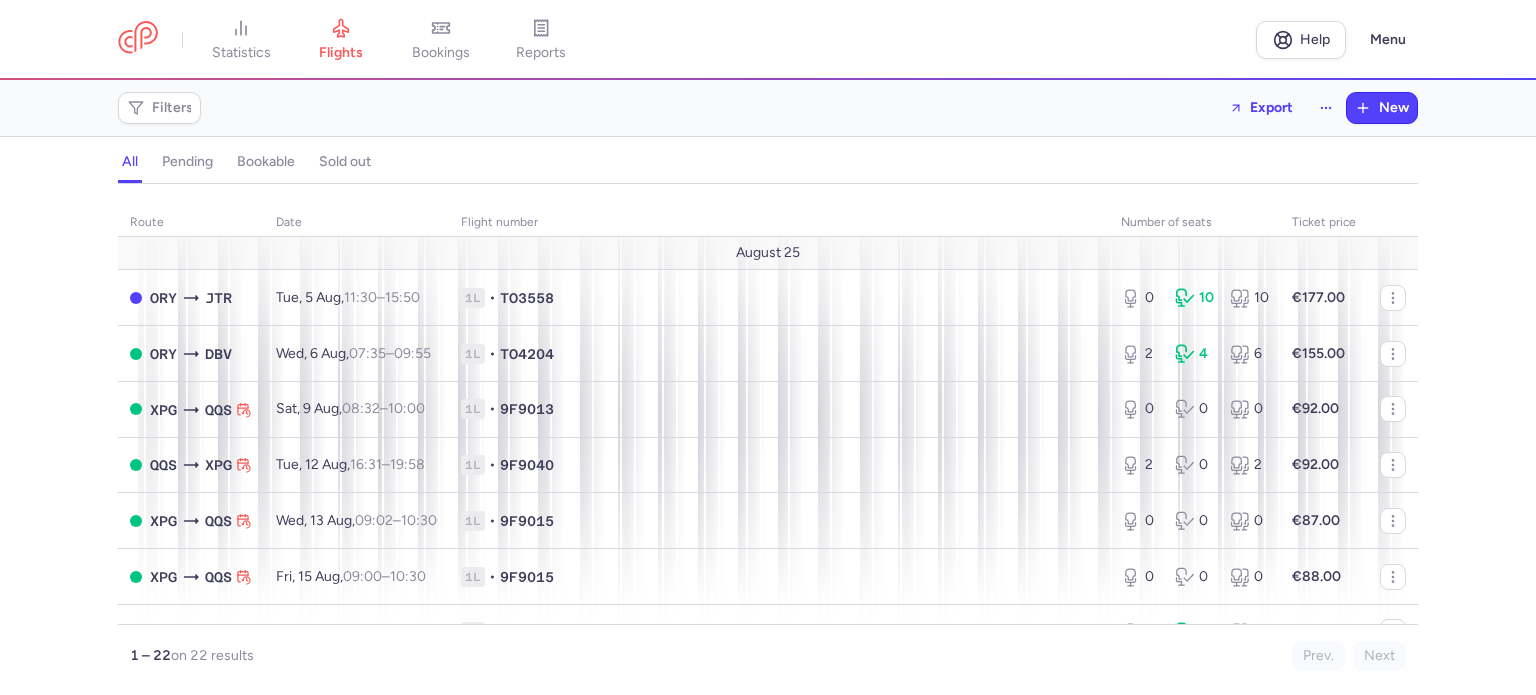 scroll, scrollTop: 0, scrollLeft: 0, axis: both 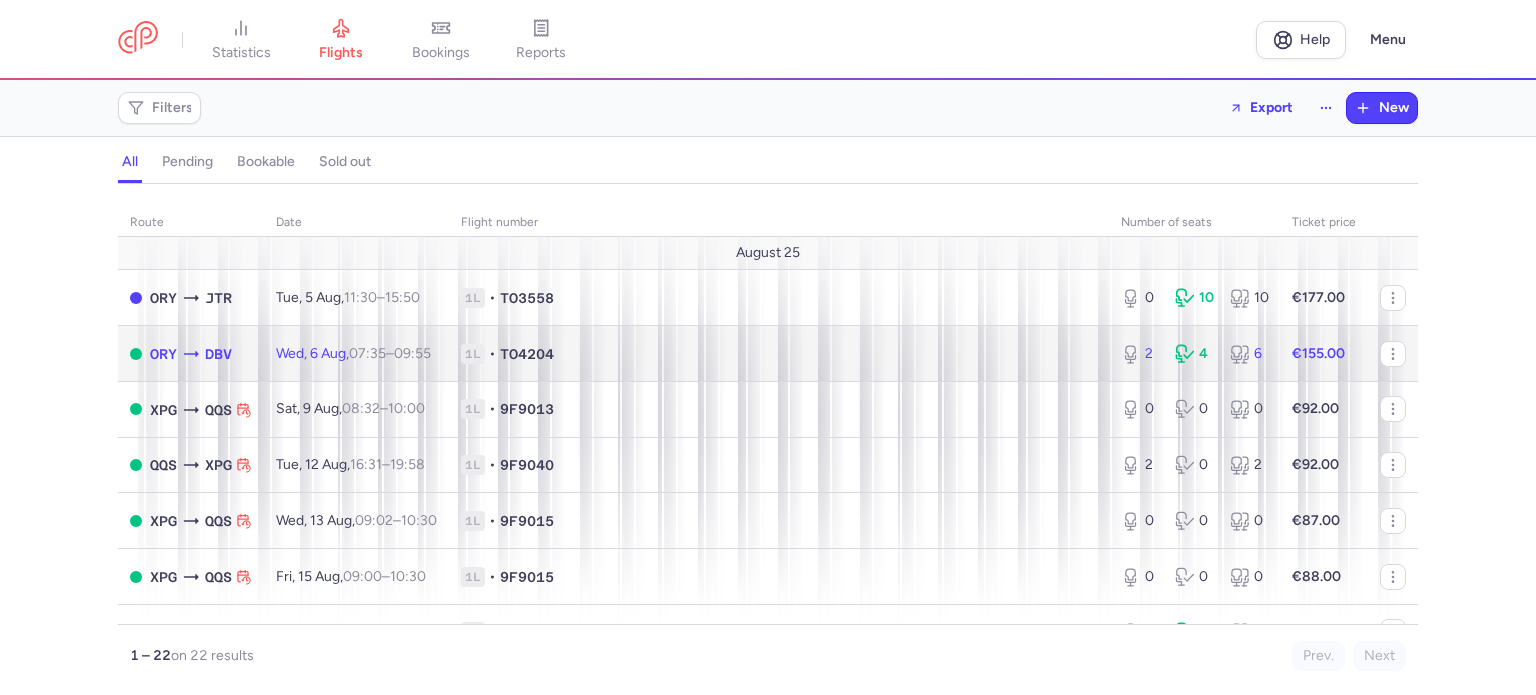 click on "Wed, 6 Aug,  07:35  –  09:55  +0" at bounding box center (356, 354) 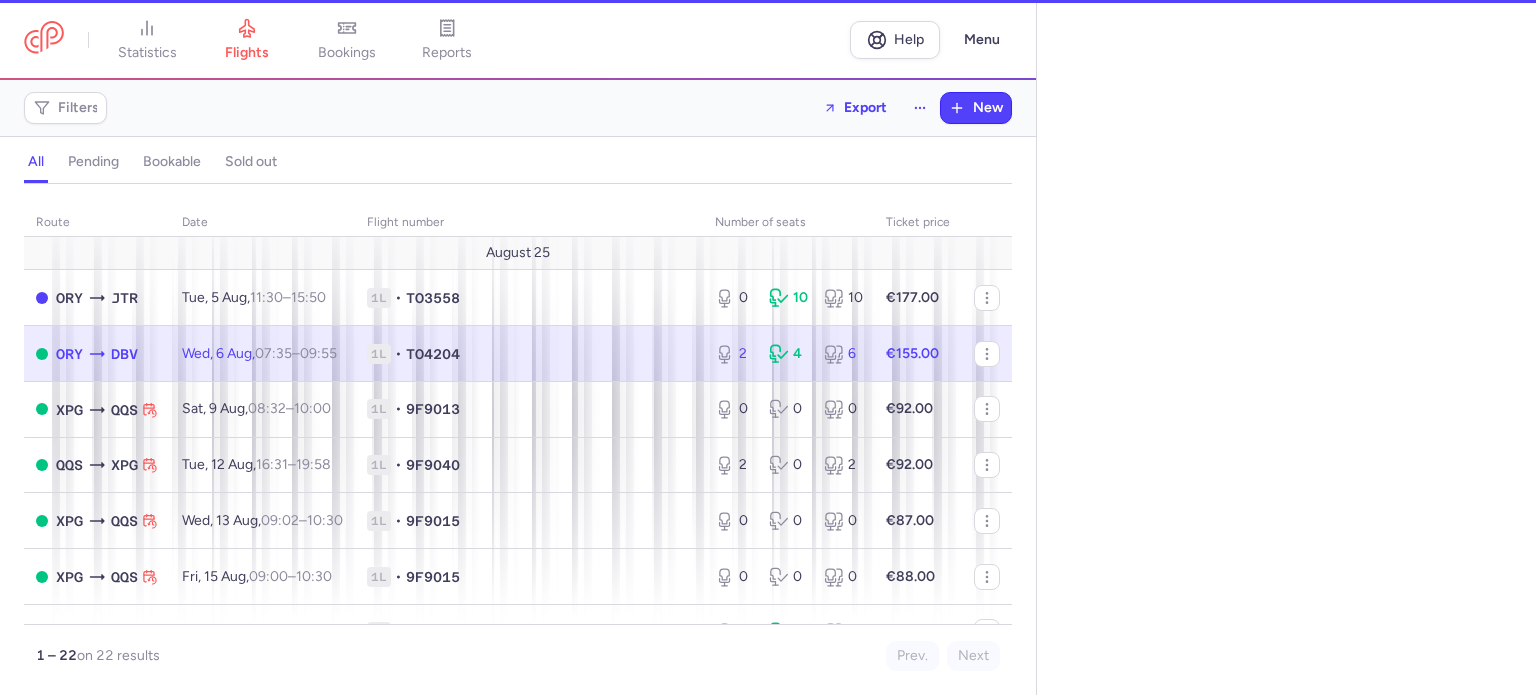 select on "hours" 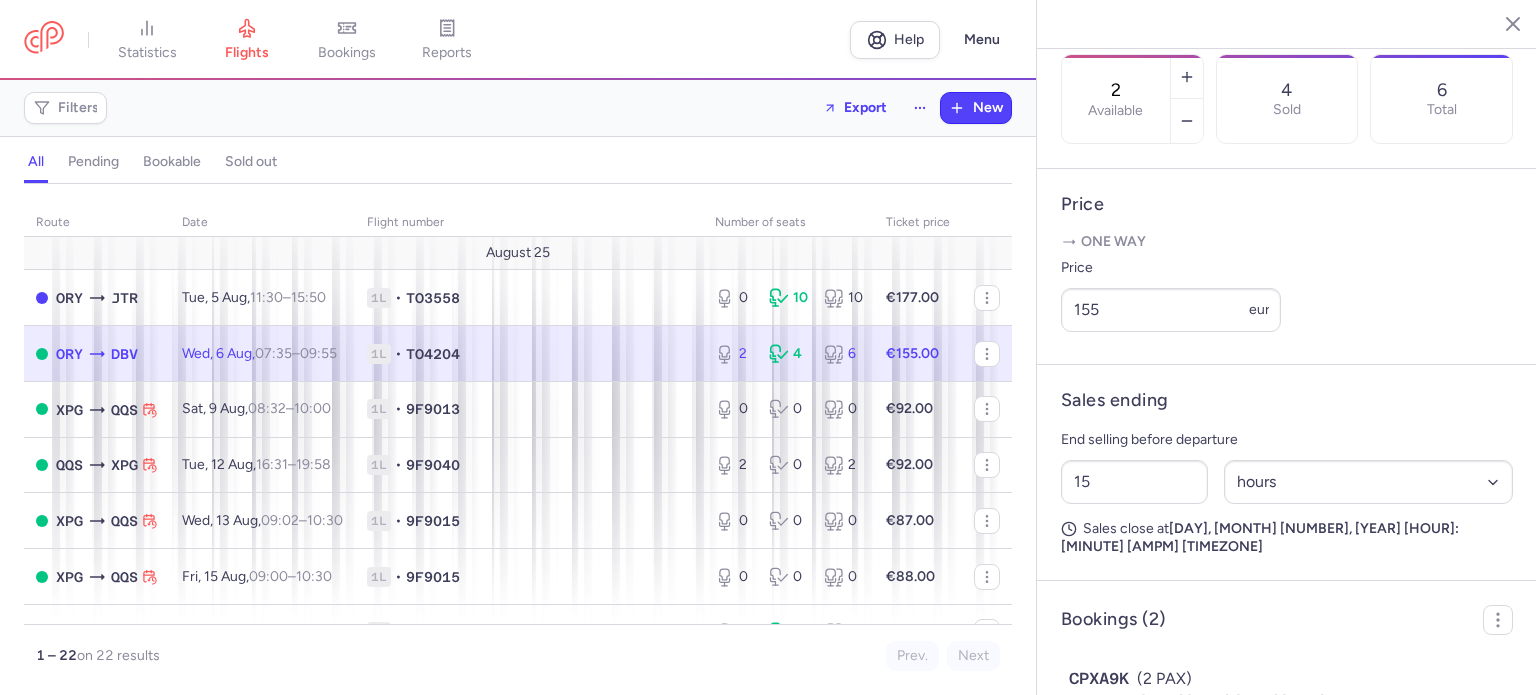 scroll, scrollTop: 813, scrollLeft: 0, axis: vertical 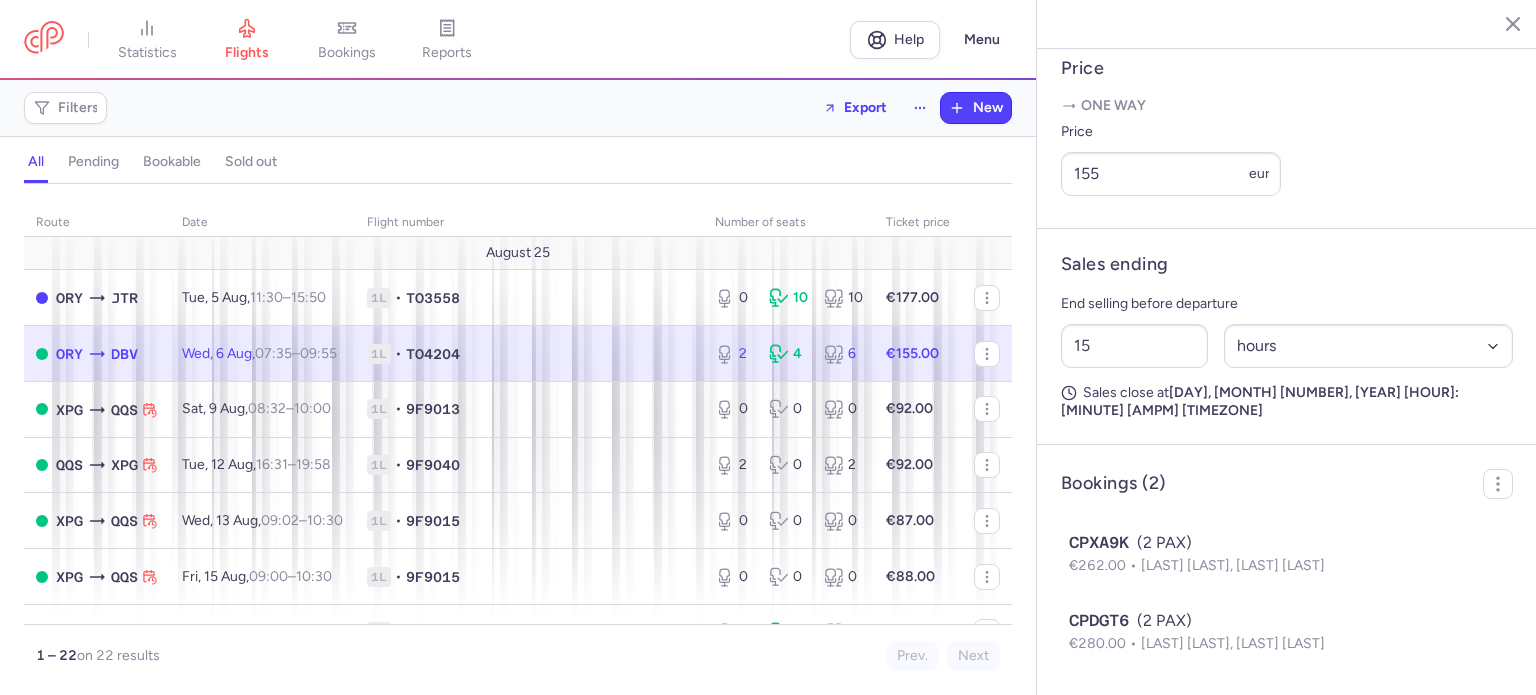click 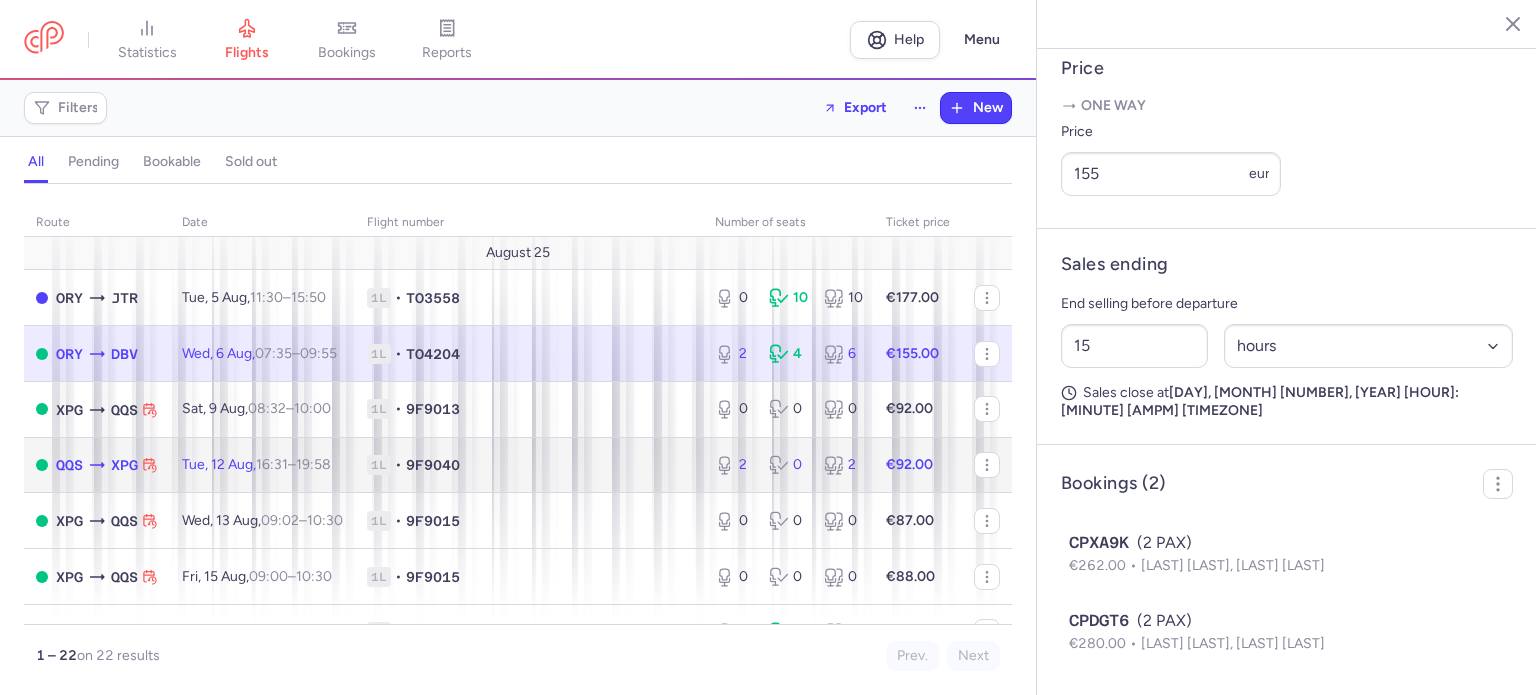 click on "1L • 9F9040" at bounding box center [529, 465] 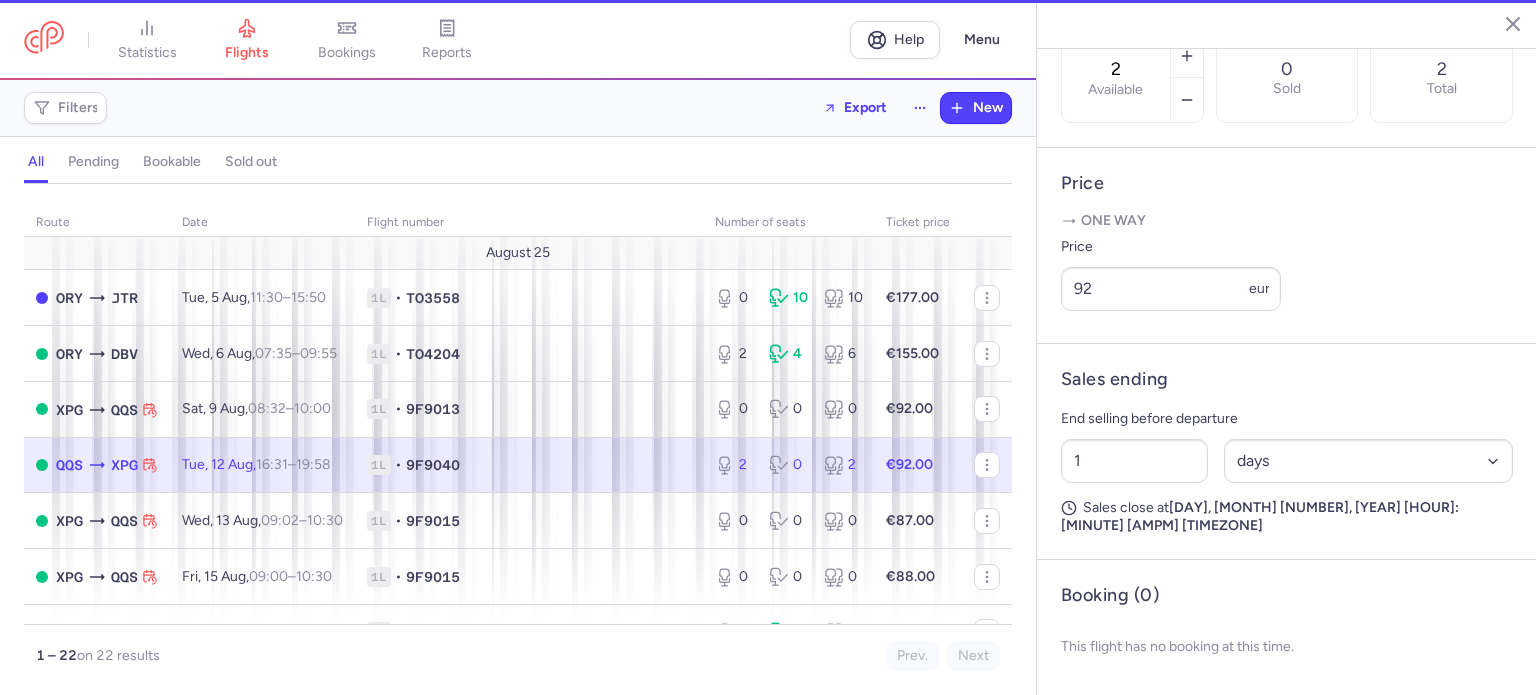 scroll, scrollTop: 683, scrollLeft: 0, axis: vertical 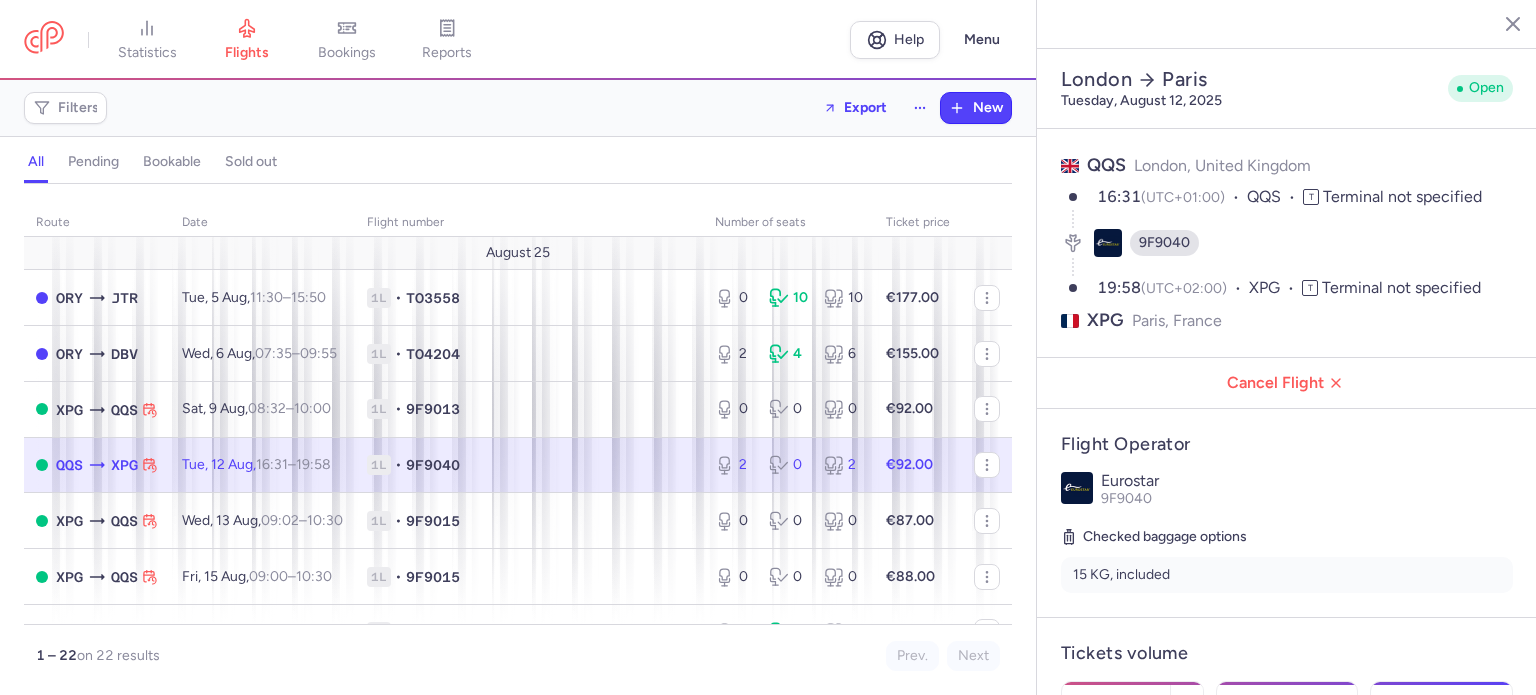 select on "days" 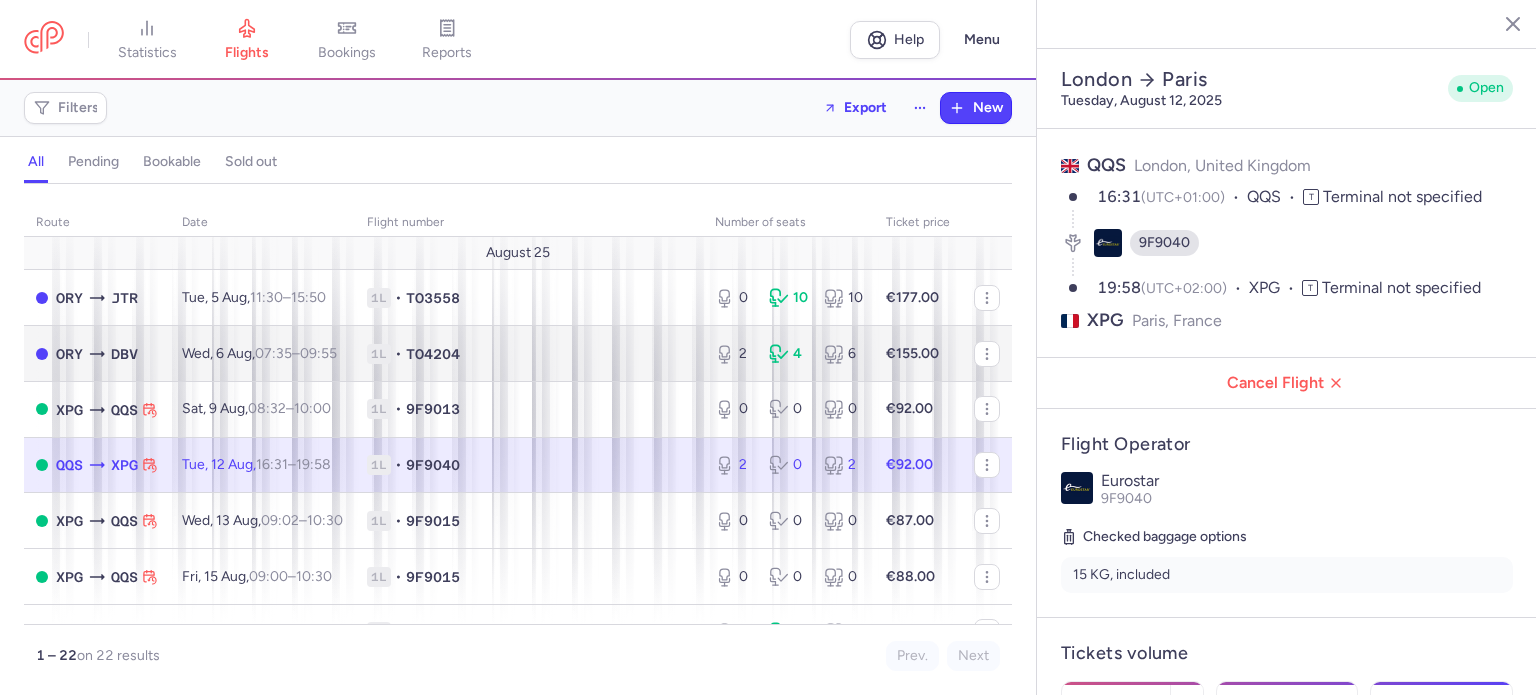 scroll, scrollTop: 0, scrollLeft: 0, axis: both 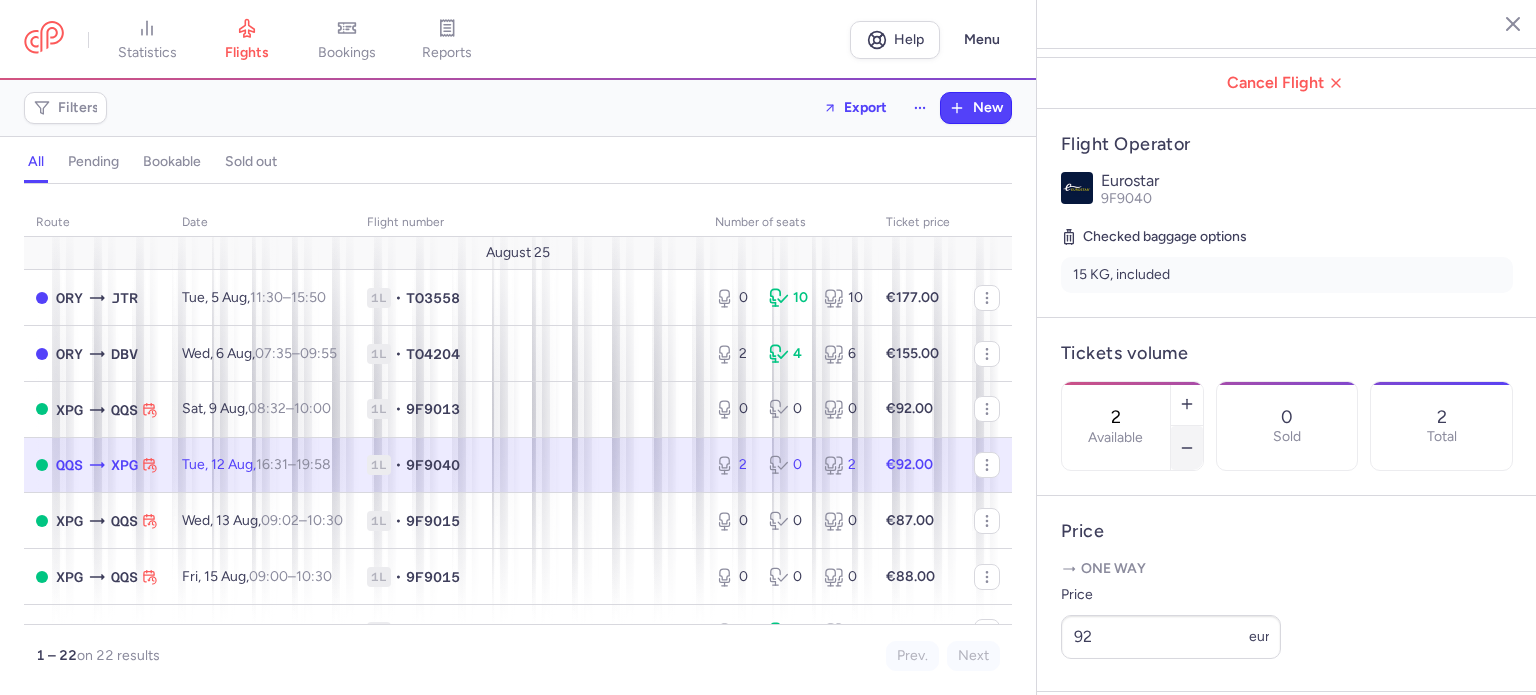 click at bounding box center (1187, 448) 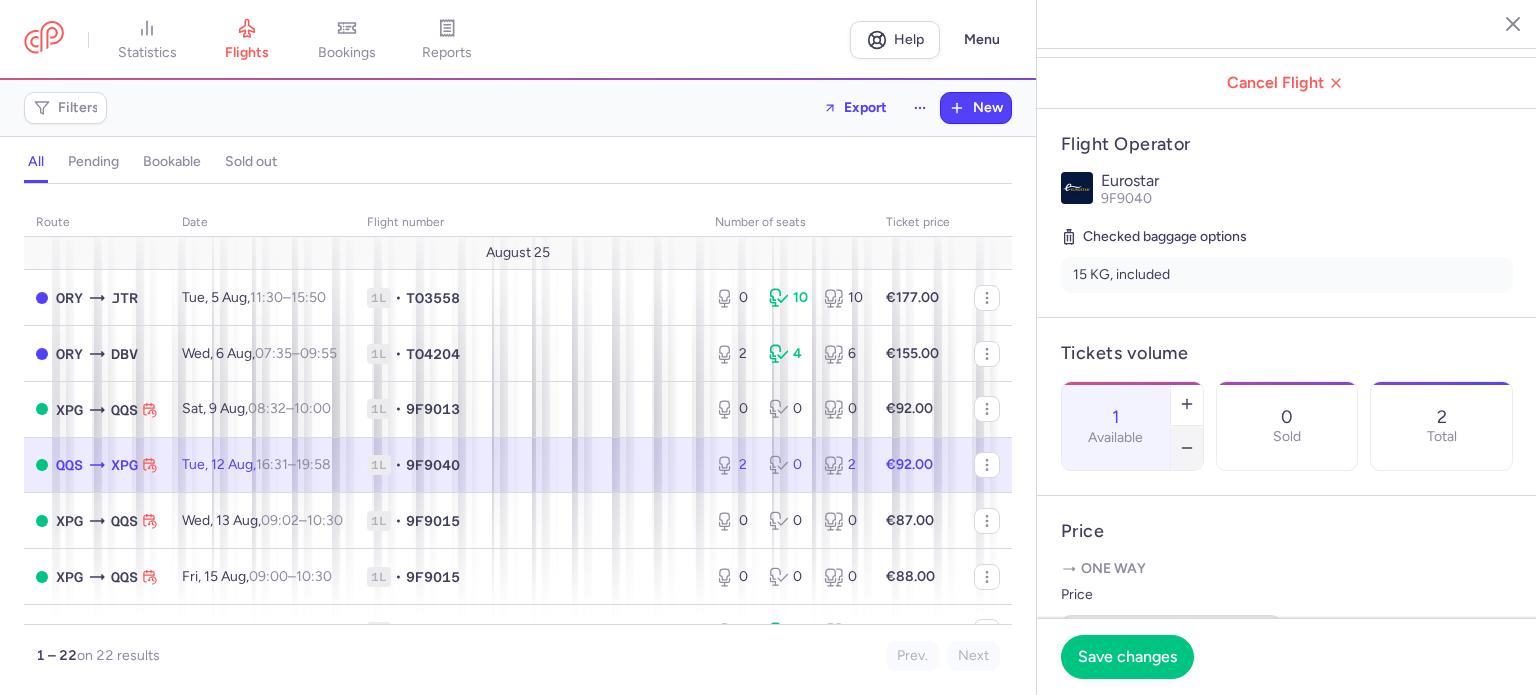 click at bounding box center (1187, 448) 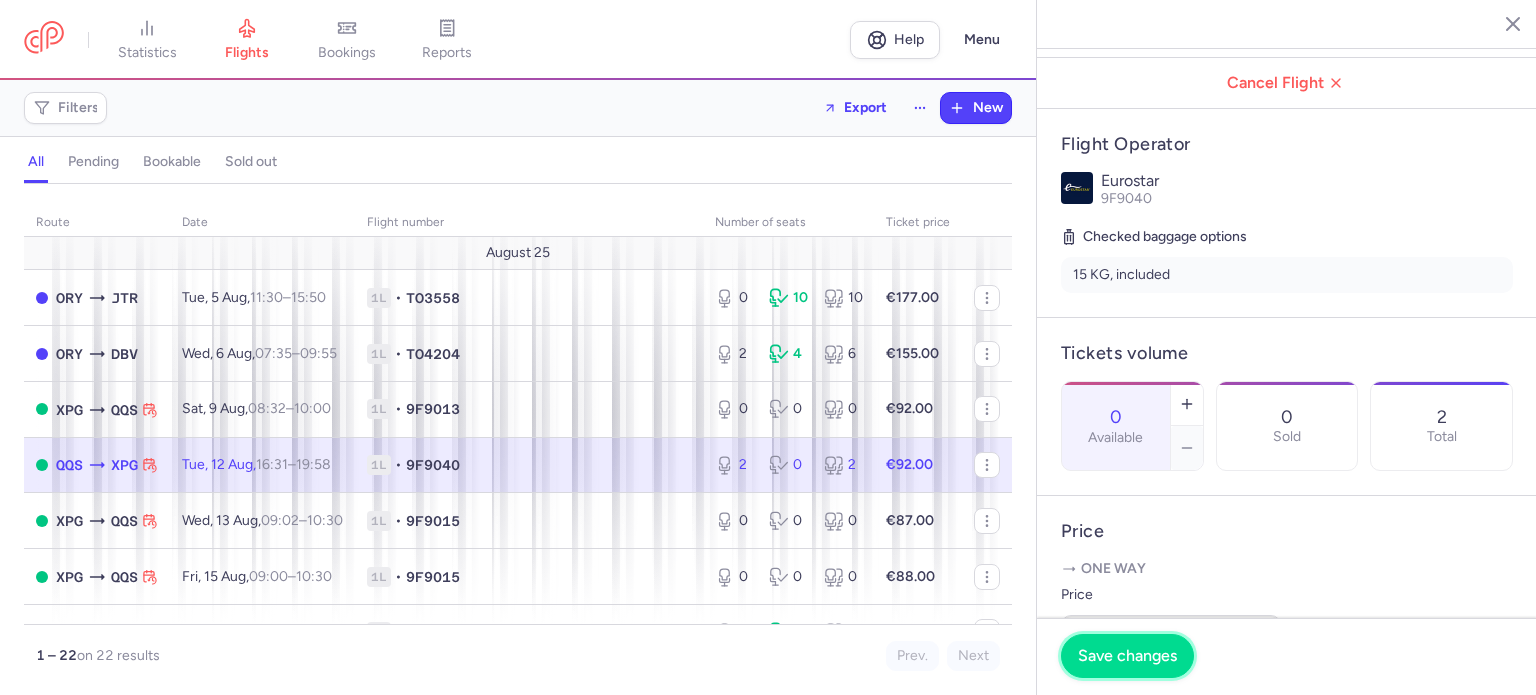click on "Save changes" at bounding box center [1127, 656] 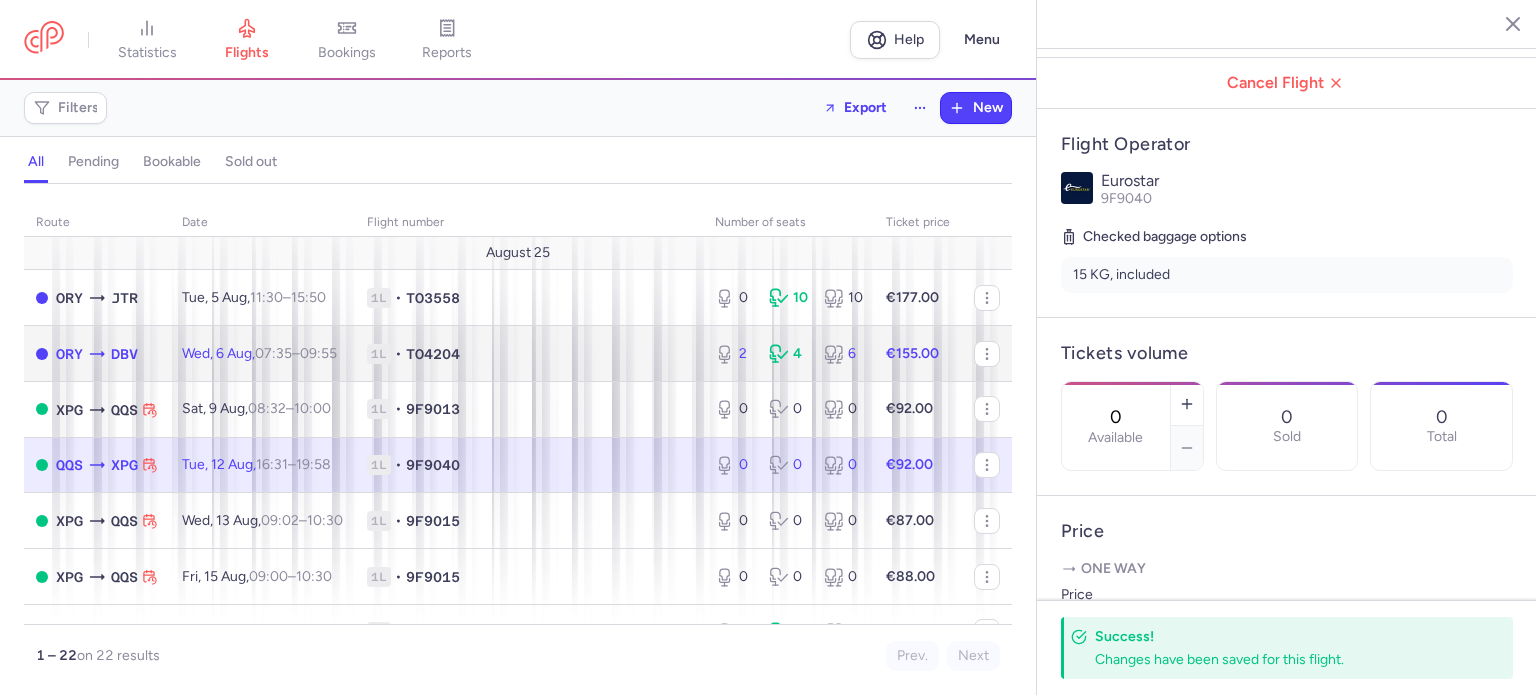 click on "2 4 6" at bounding box center (788, 354) 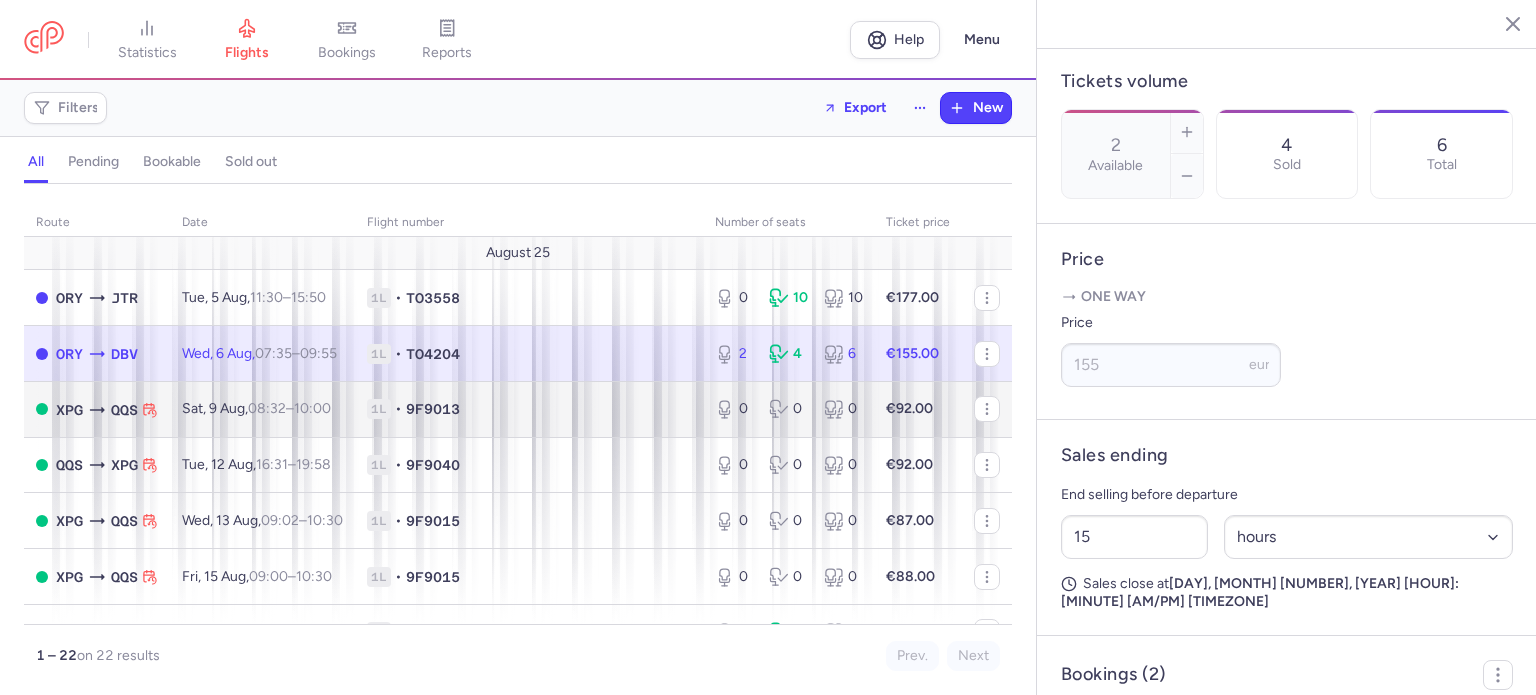 scroll, scrollTop: 413, scrollLeft: 0, axis: vertical 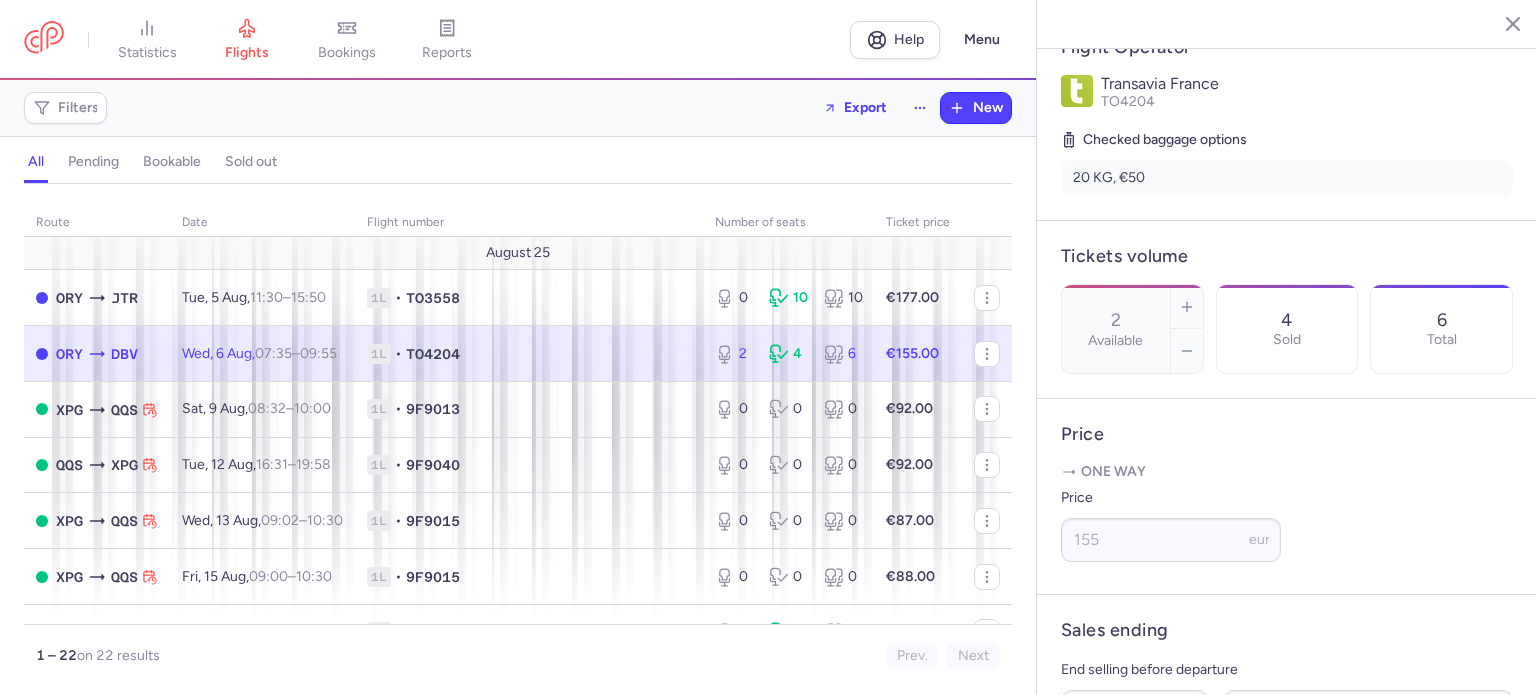 click on "1L • TO4204" at bounding box center [529, 354] 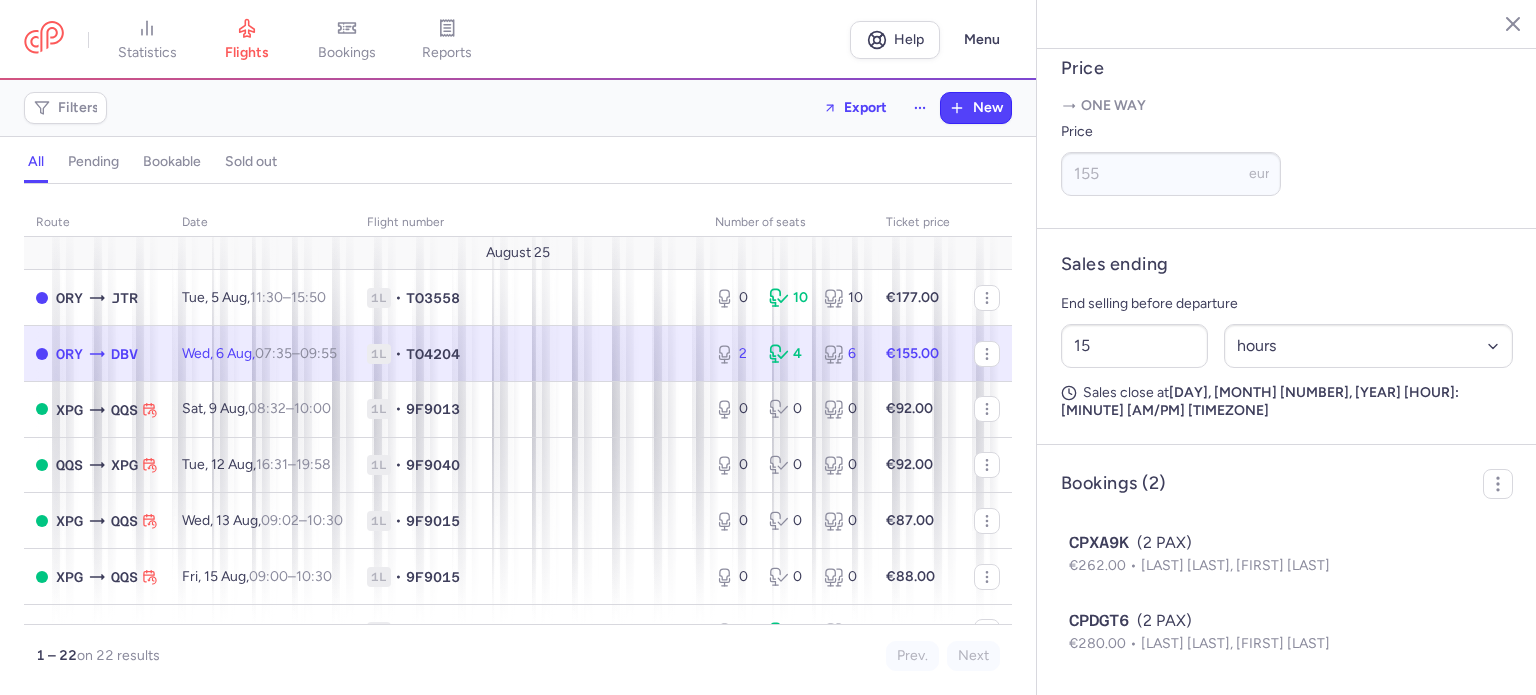scroll, scrollTop: 813, scrollLeft: 0, axis: vertical 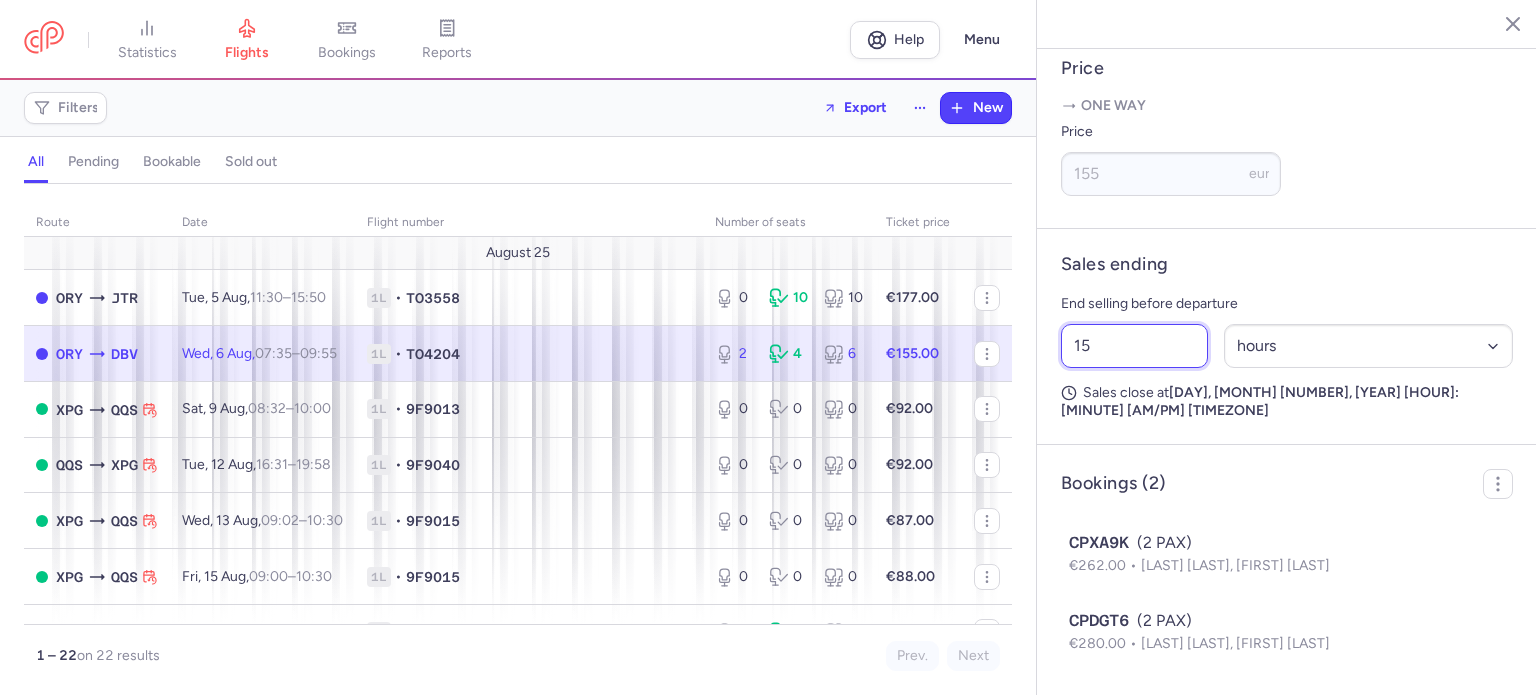 drag, startPoint x: 1097, startPoint y: 355, endPoint x: 1080, endPoint y: 363, distance: 18.788294 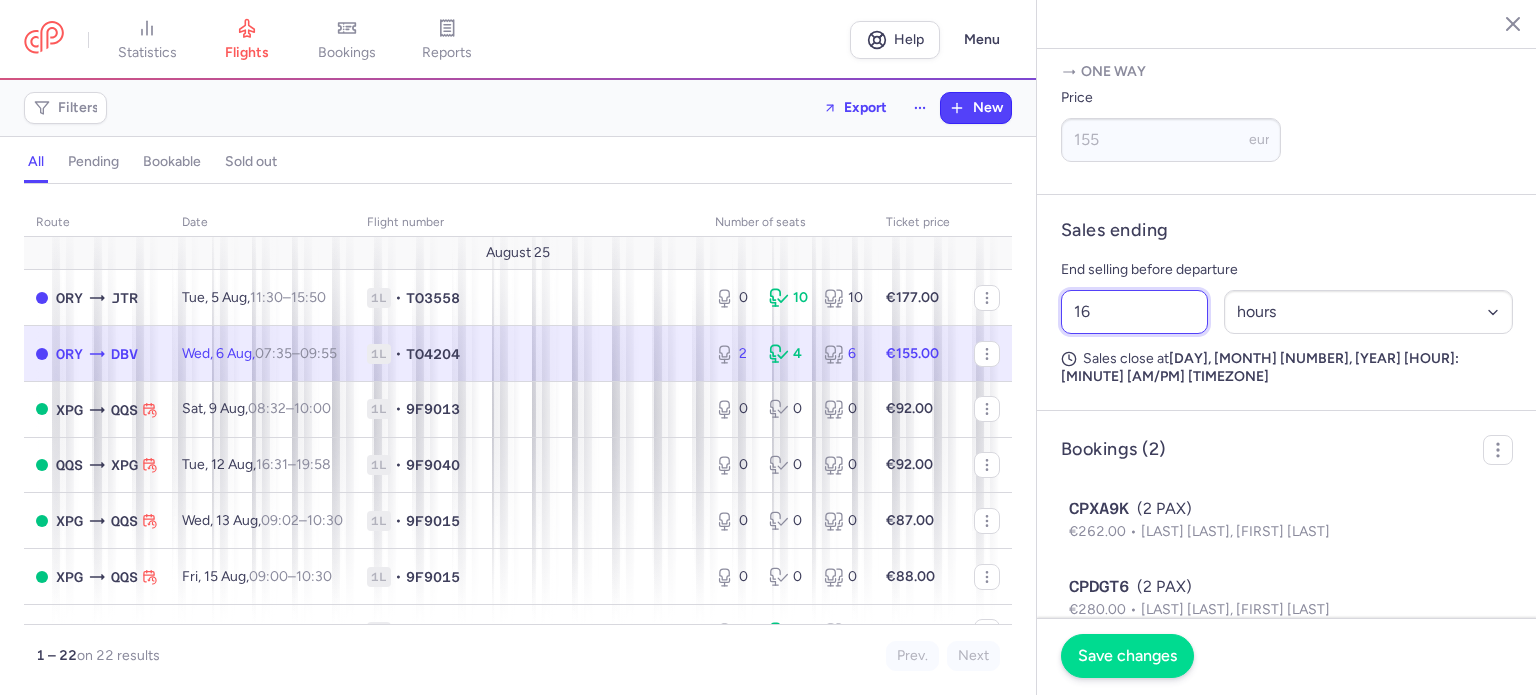 type on "16" 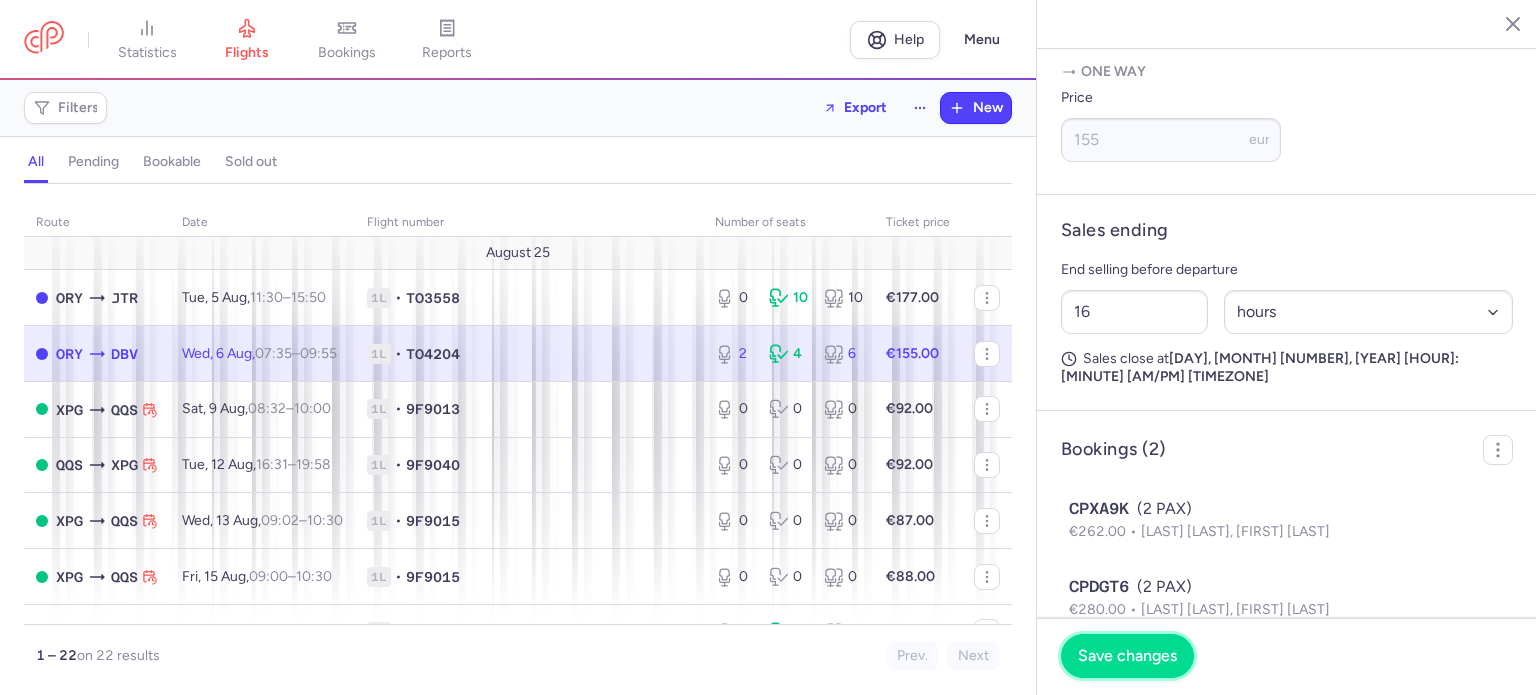 click on "Save changes" at bounding box center [1127, 656] 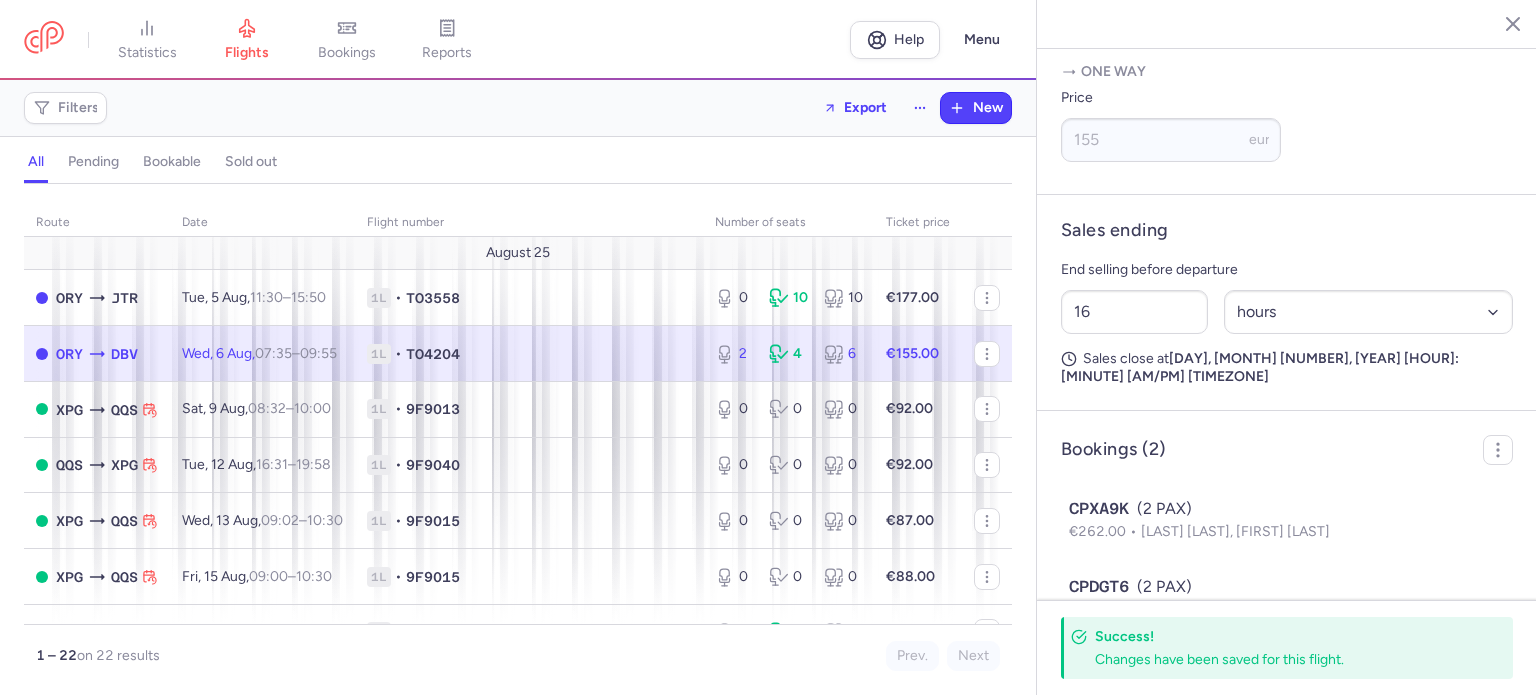 click on "Price  One way  Price  155 eur" at bounding box center [1287, 97] 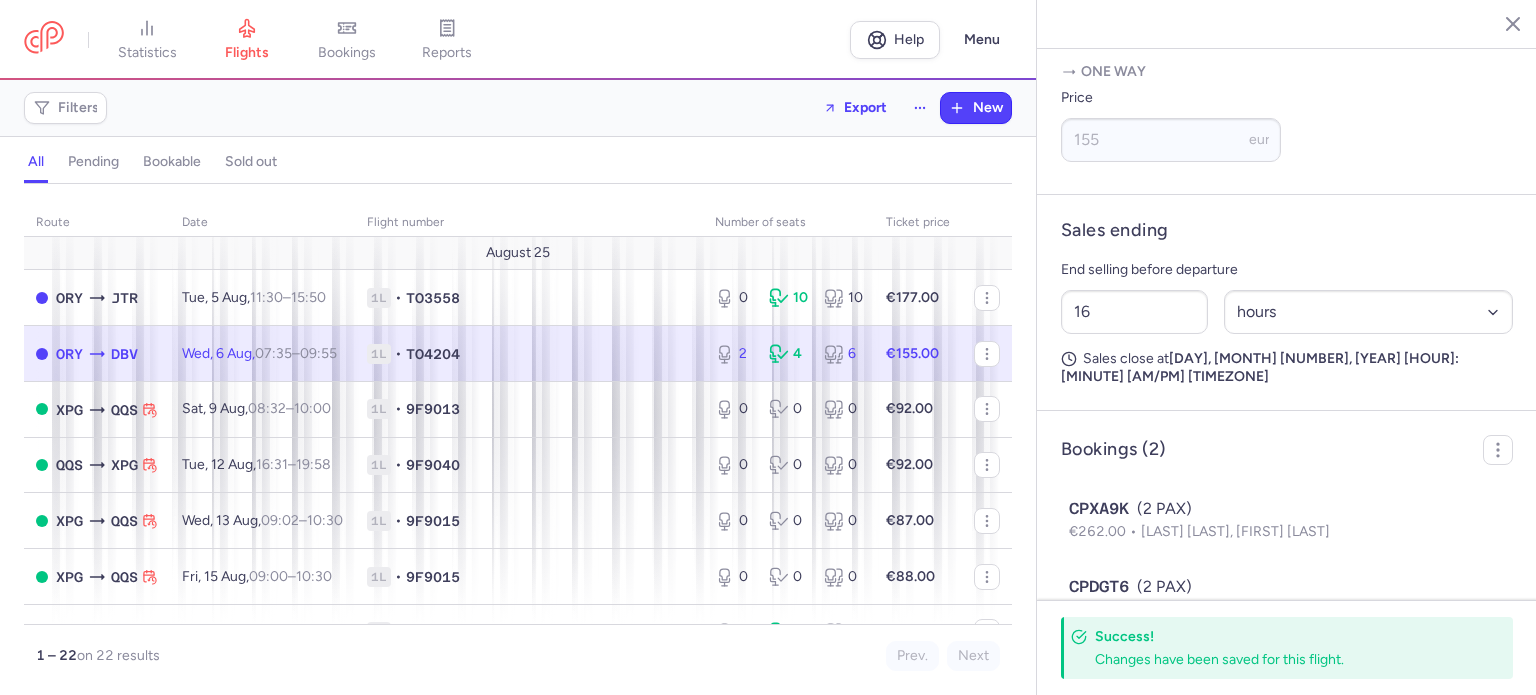 click on "1L • TO4204" at bounding box center (529, 354) 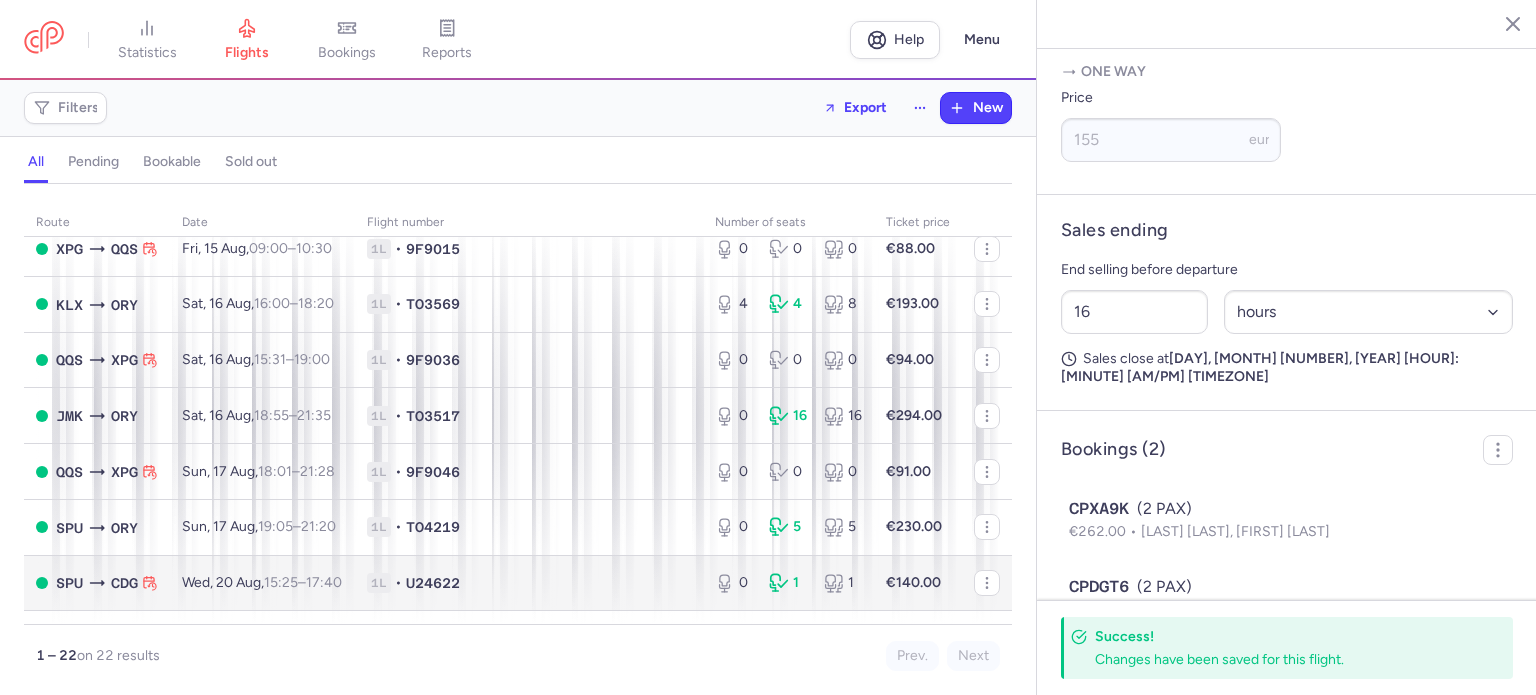 scroll, scrollTop: 0, scrollLeft: 0, axis: both 